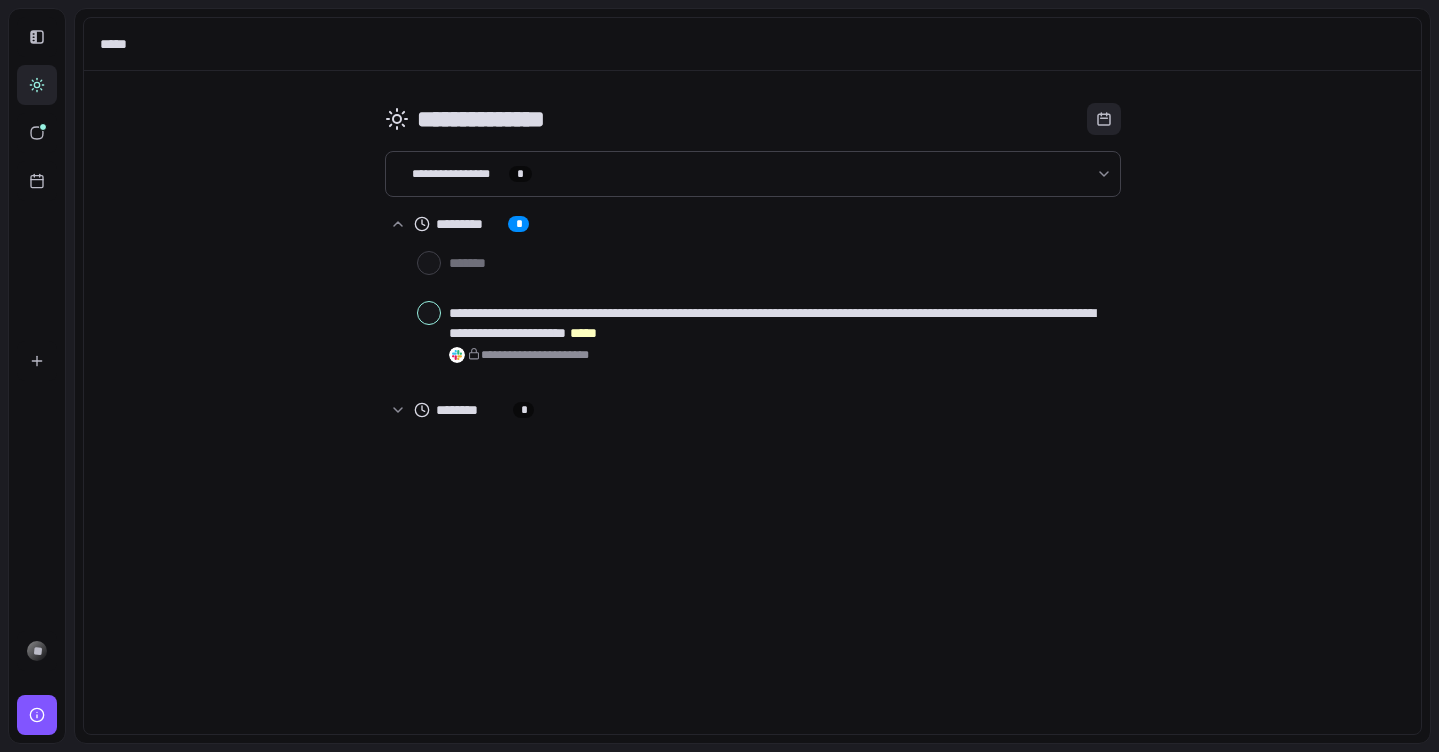 scroll, scrollTop: 0, scrollLeft: 0, axis: both 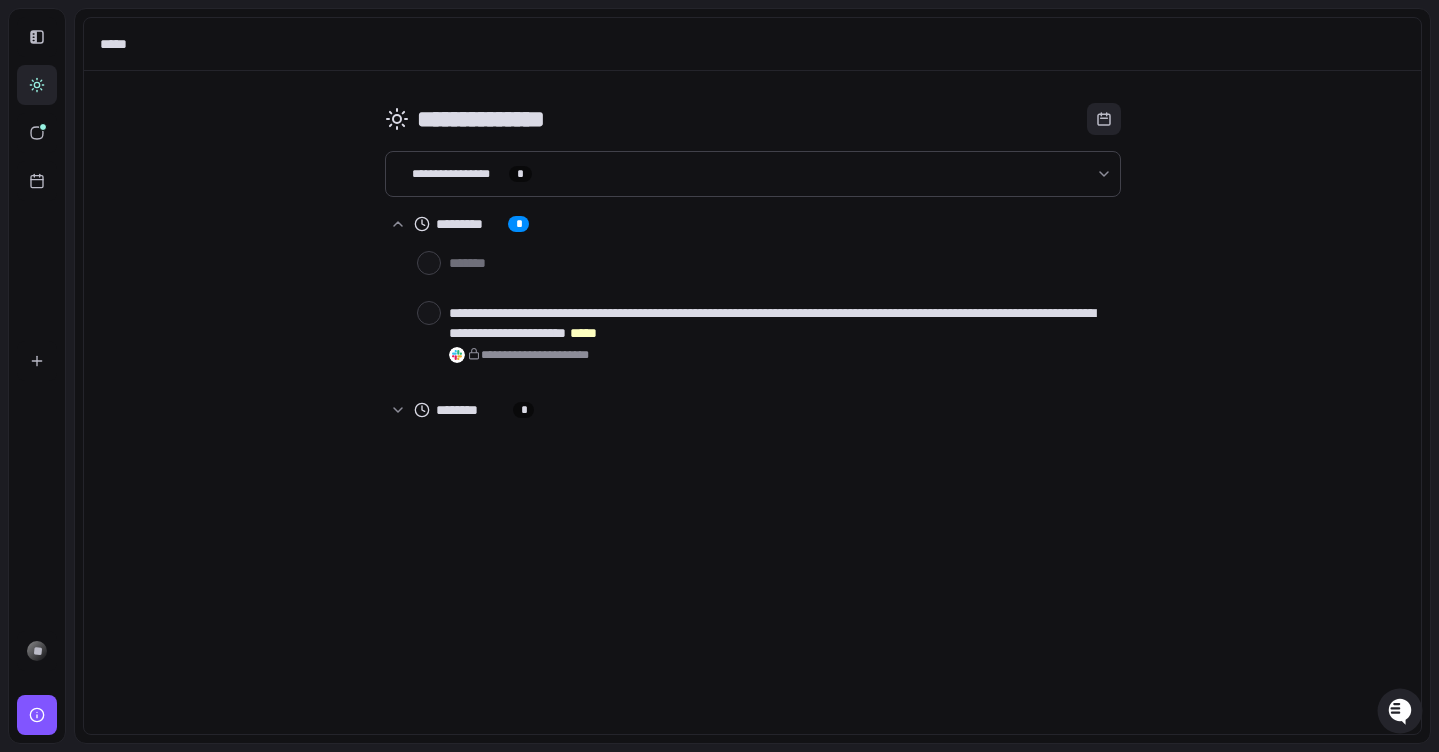 click on "**********" at bounding box center (752, 402) 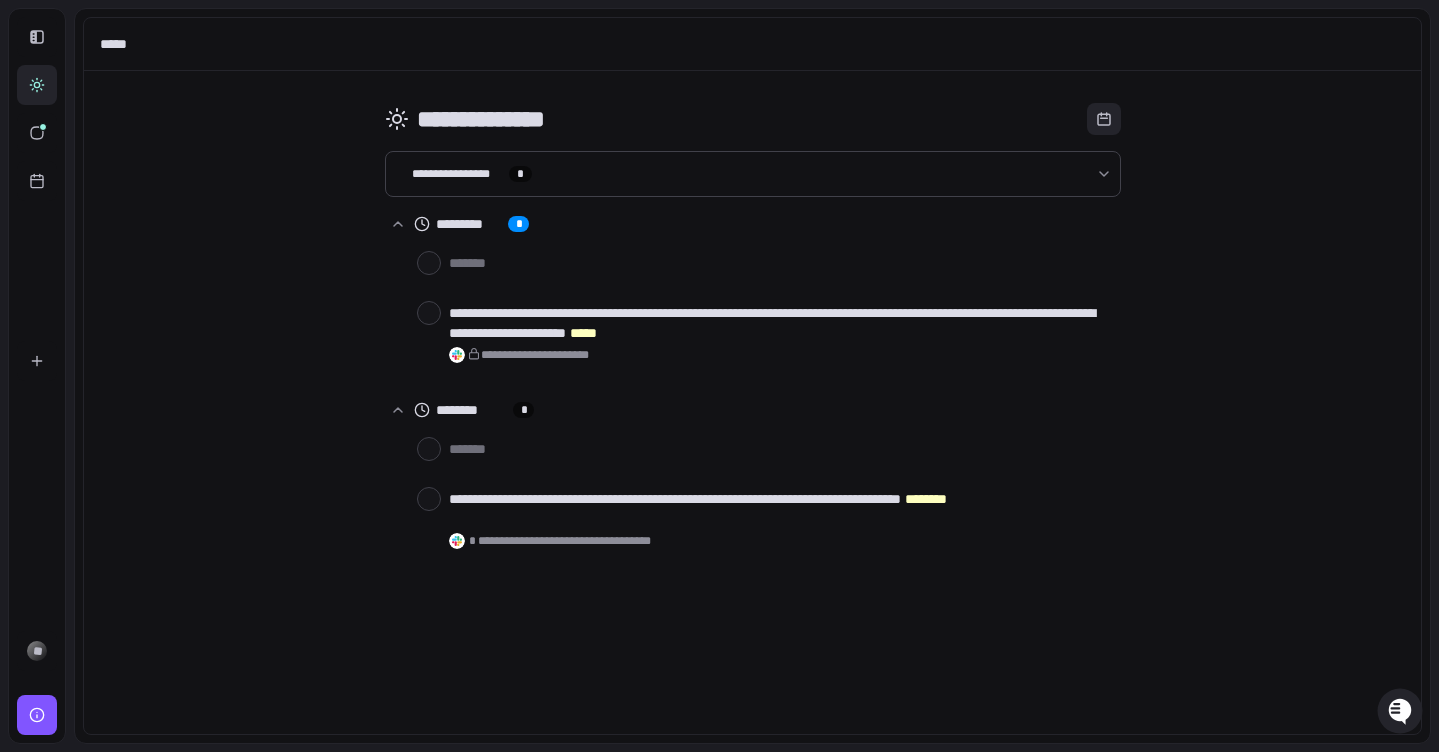 click 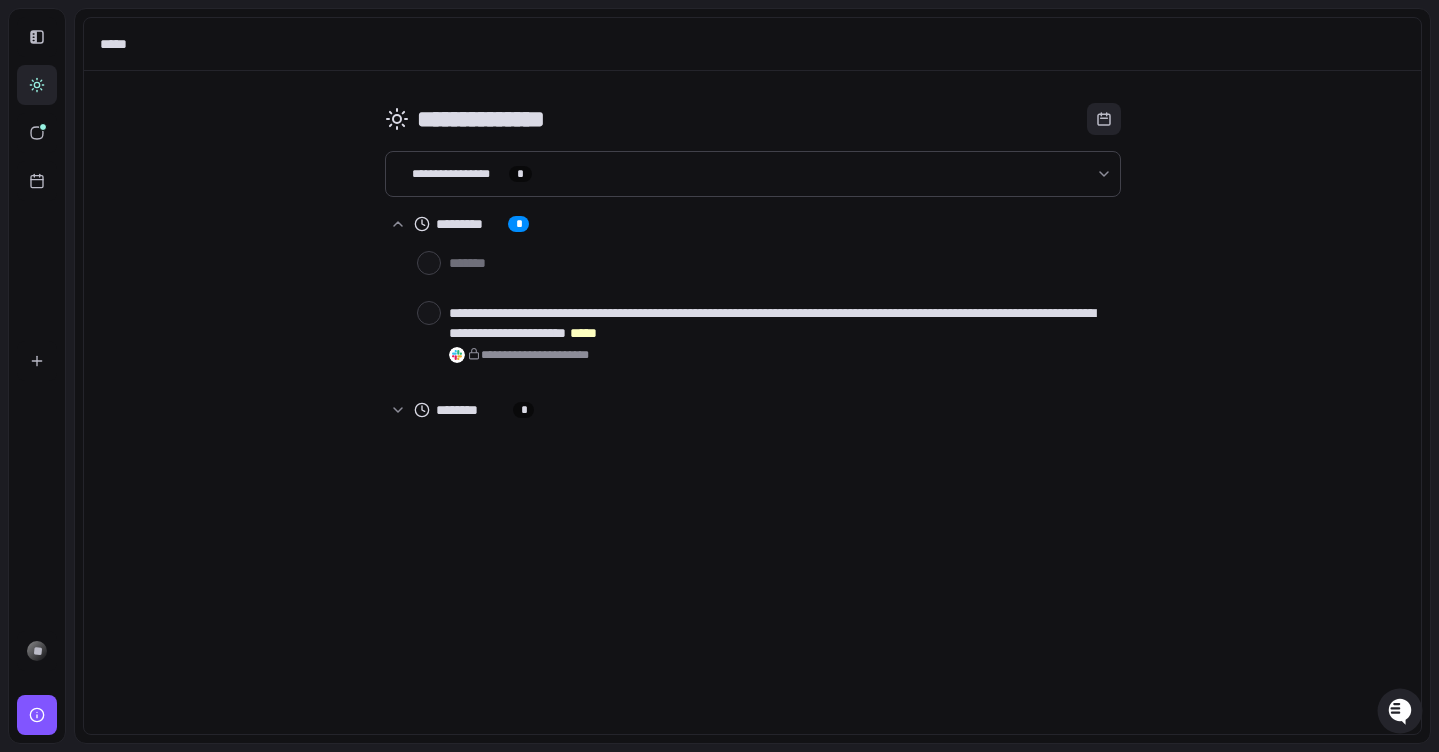 type 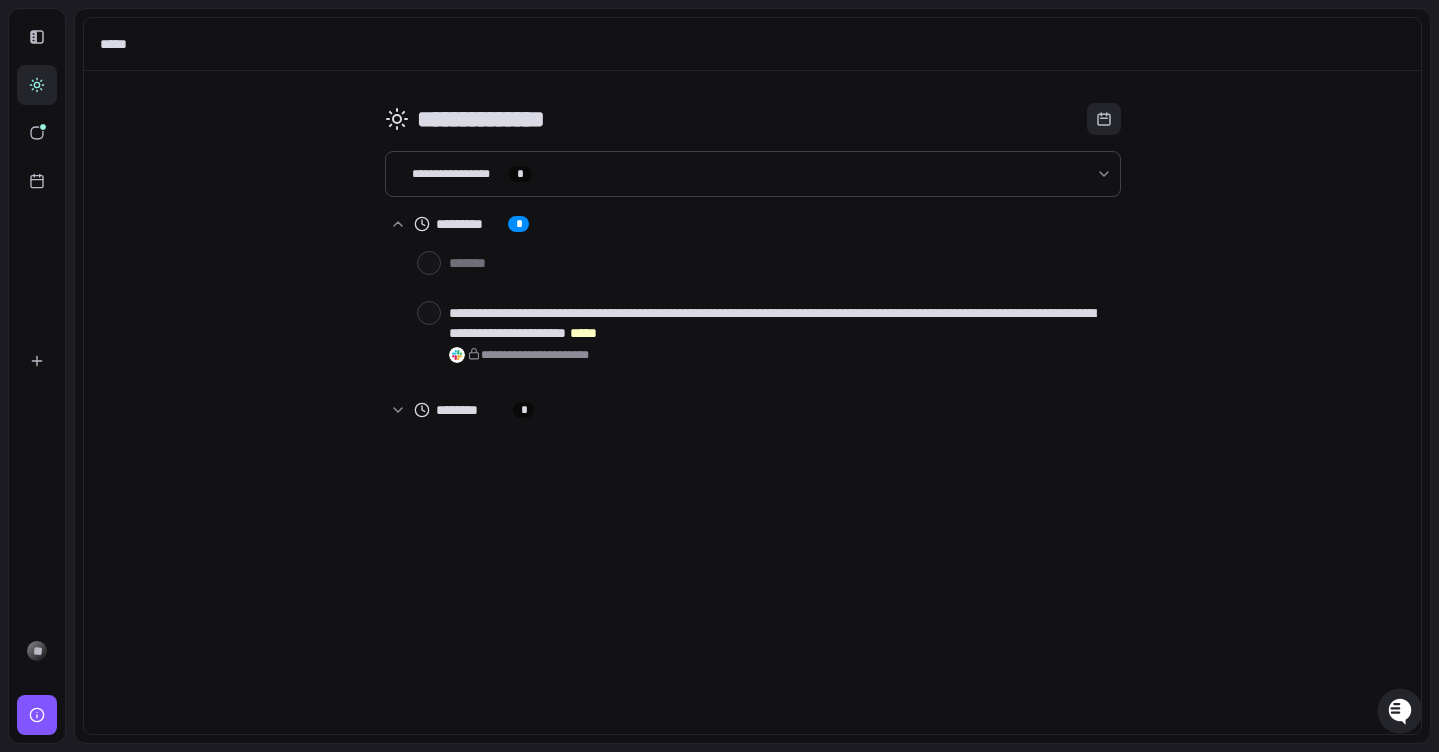 click 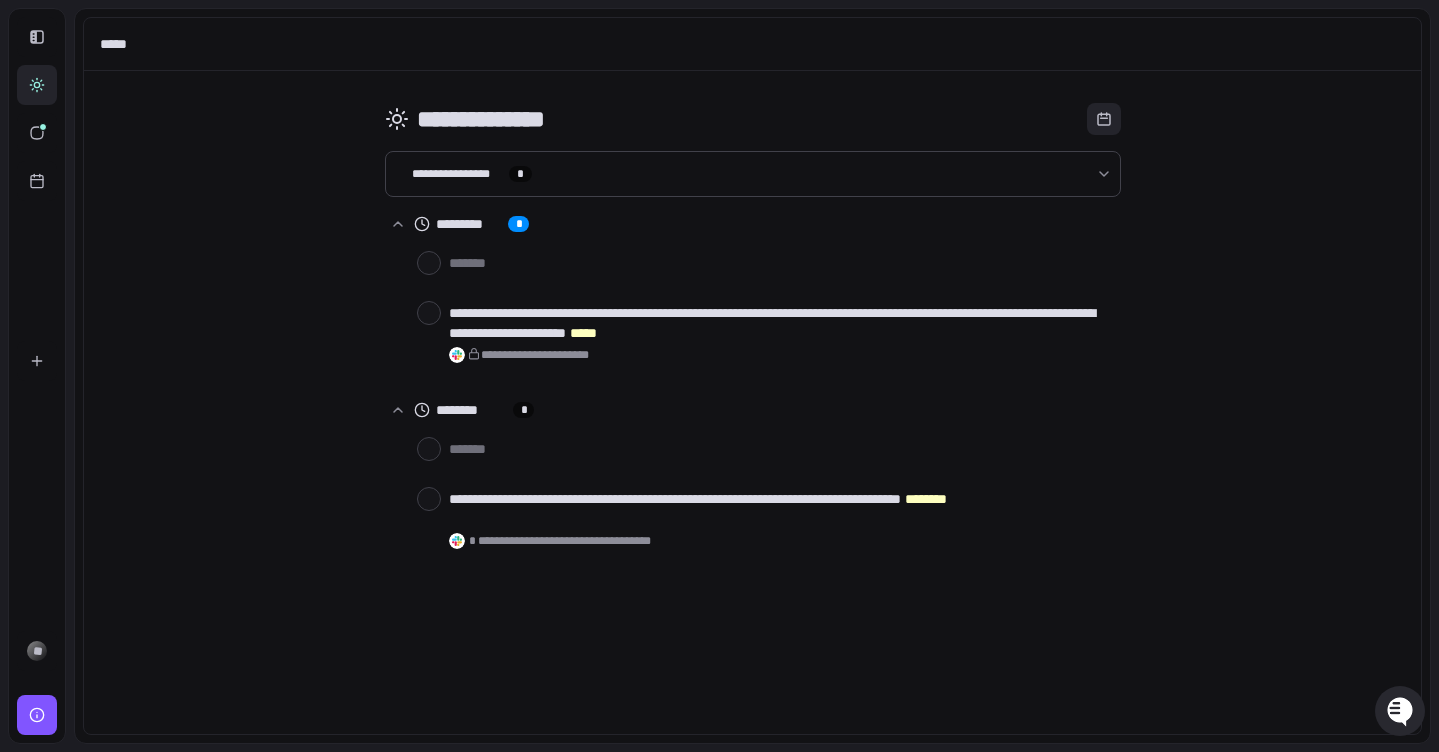 click 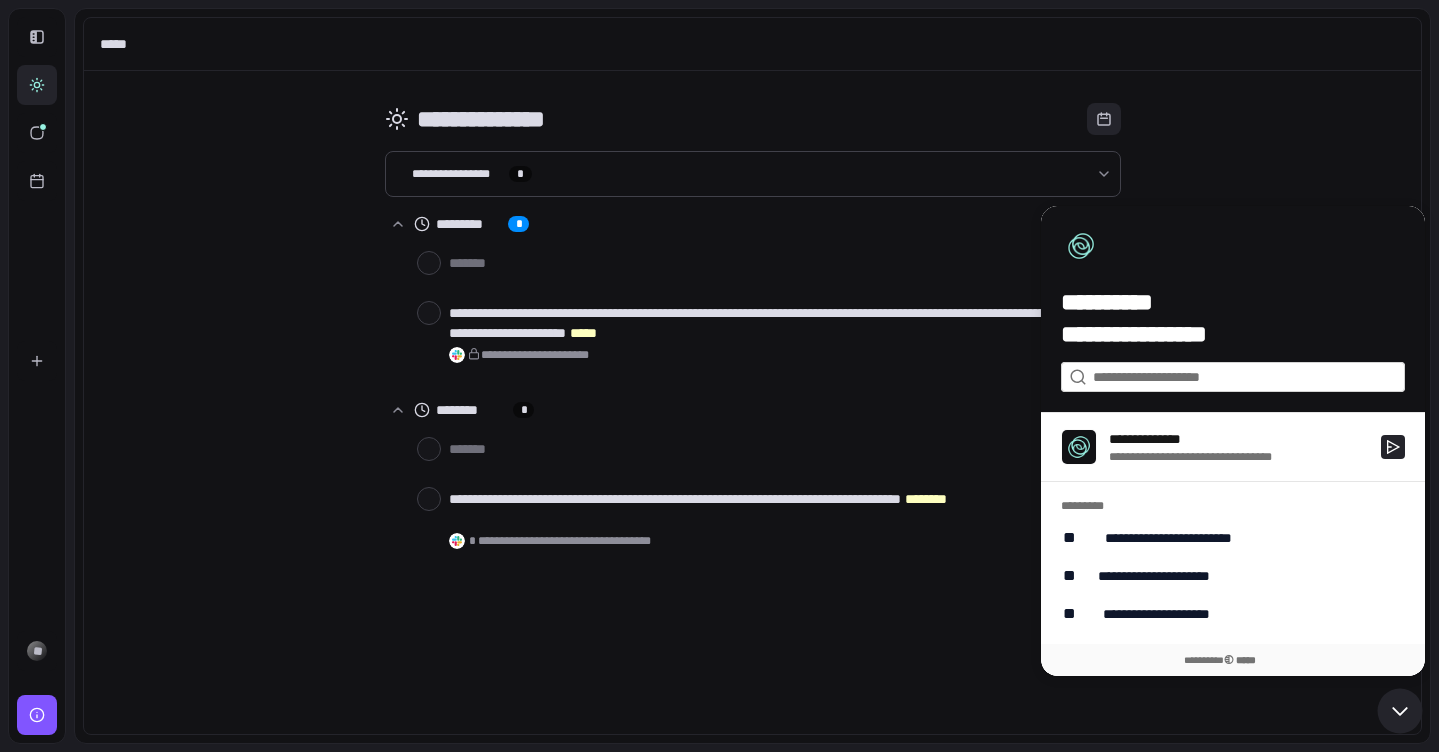 click on "**********" at bounding box center (1233, 447) 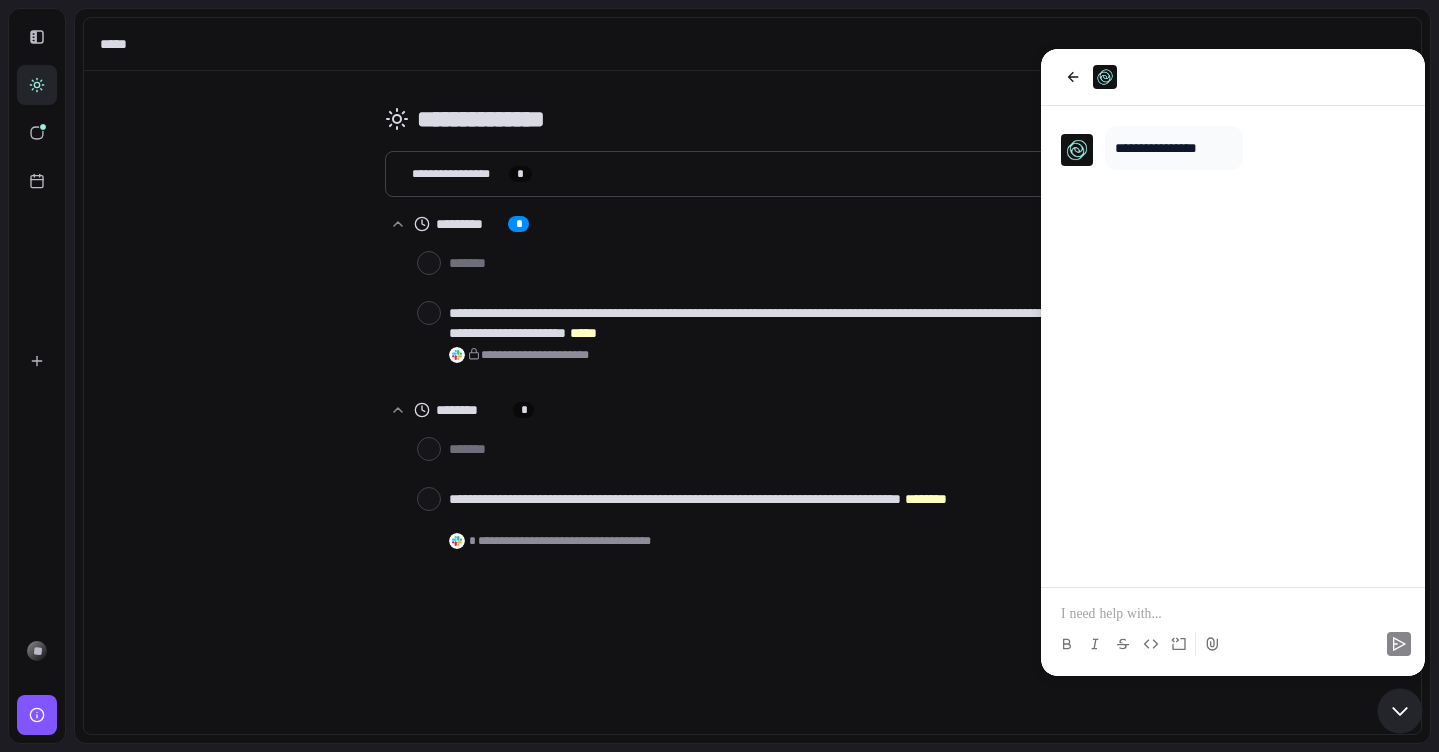 type 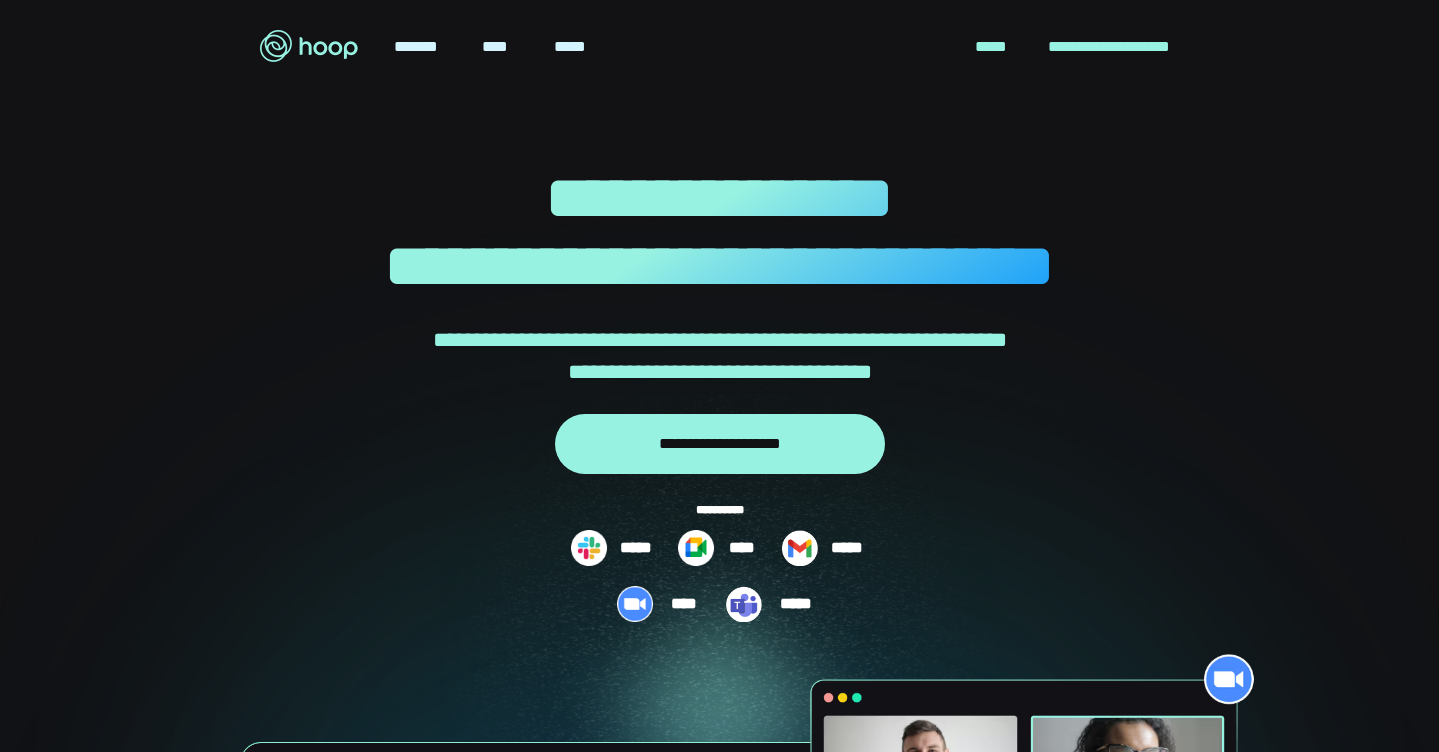 scroll, scrollTop: 0, scrollLeft: 0, axis: both 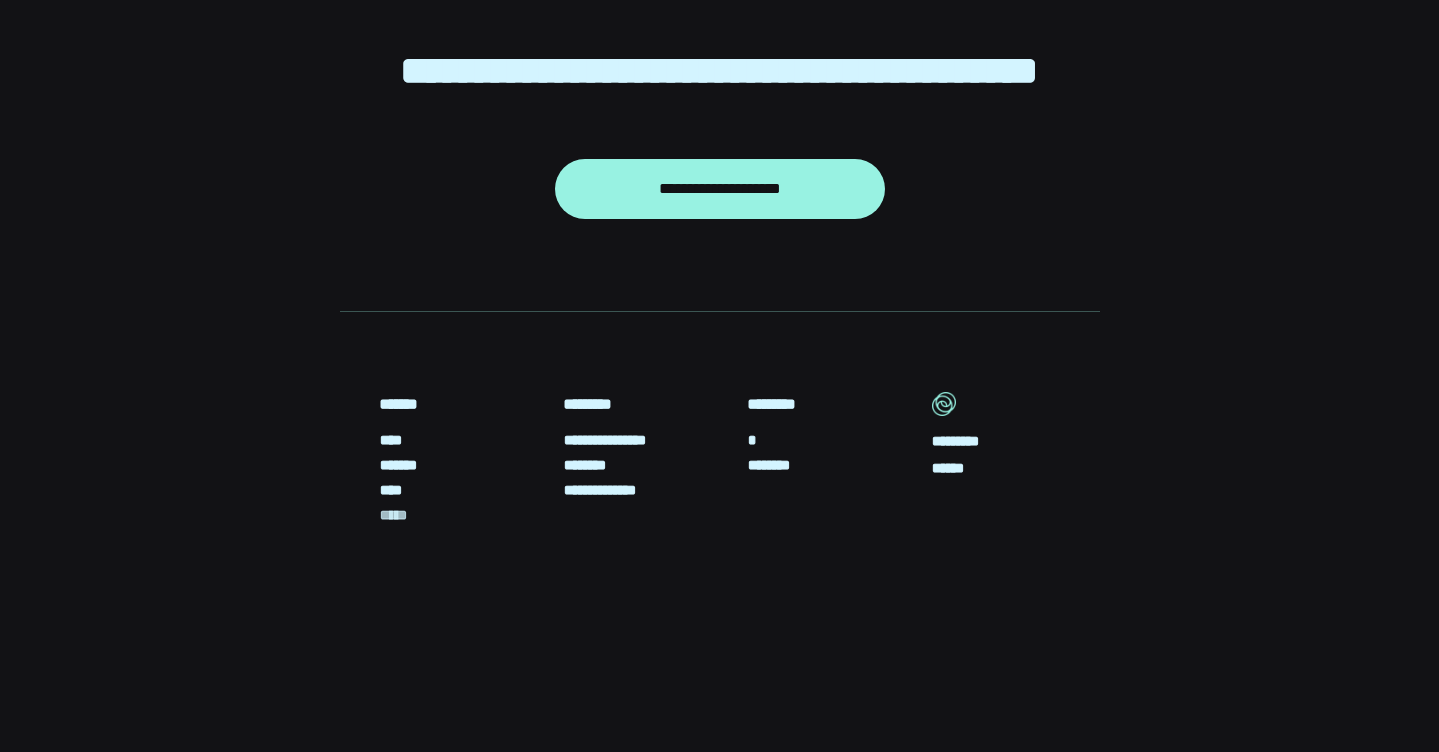 click on "*****" at bounding box center [399, 515] 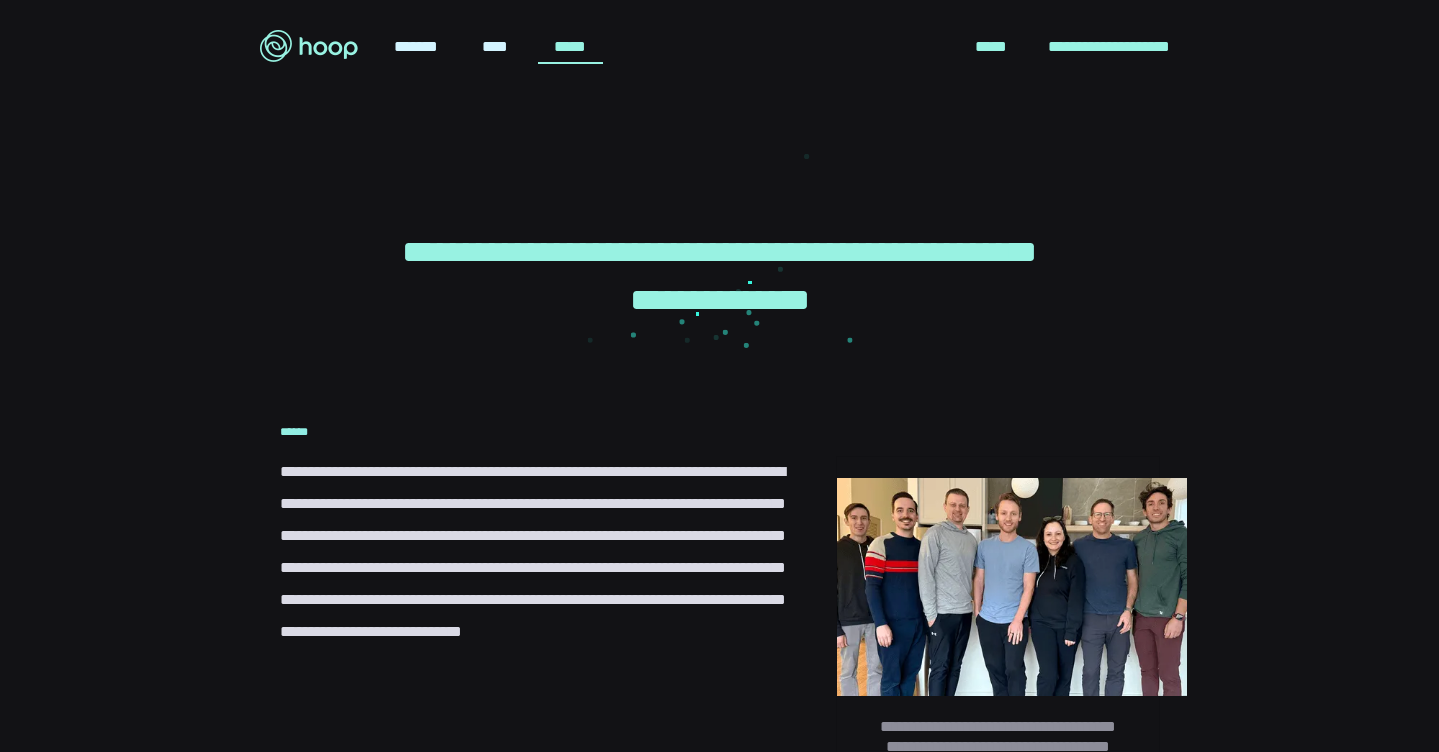 scroll, scrollTop: 0, scrollLeft: 0, axis: both 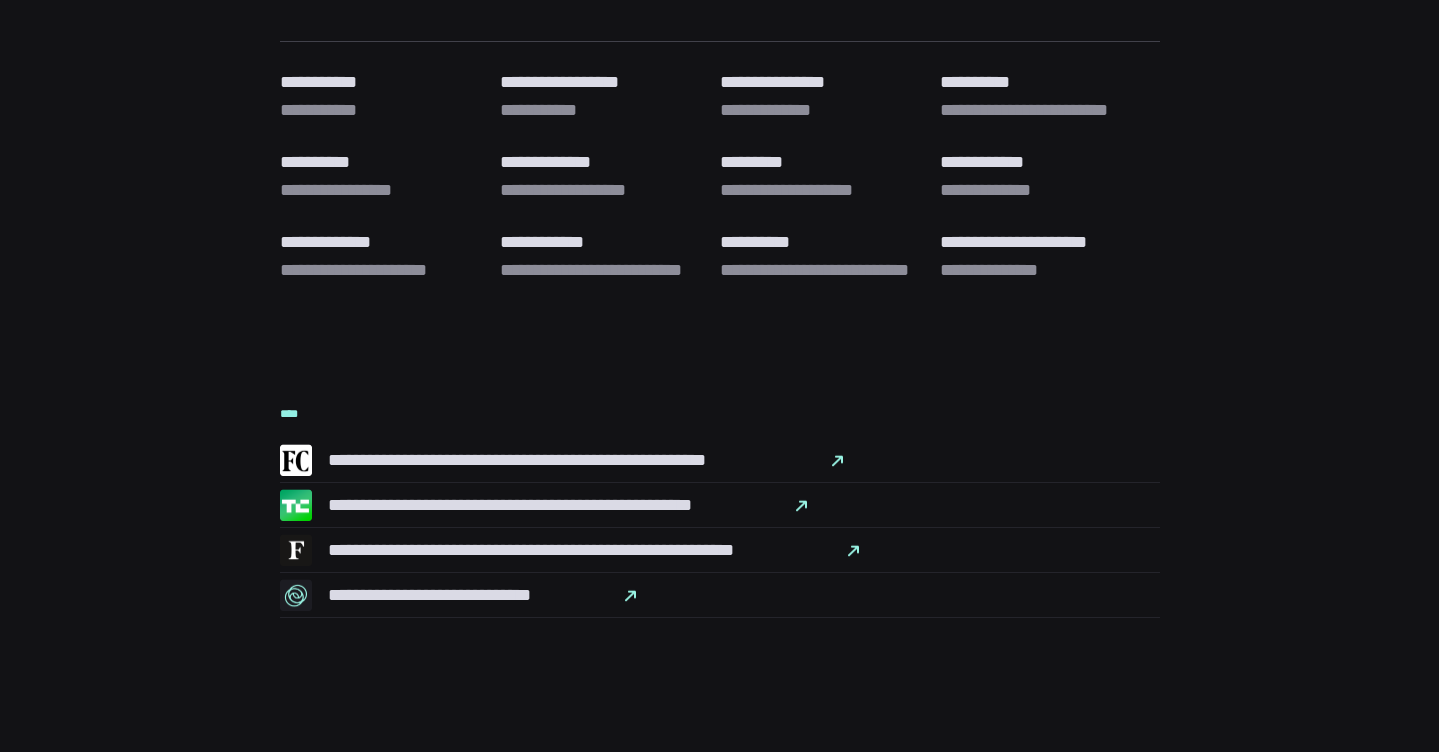 click on "**********" at bounding box center [602, 82] 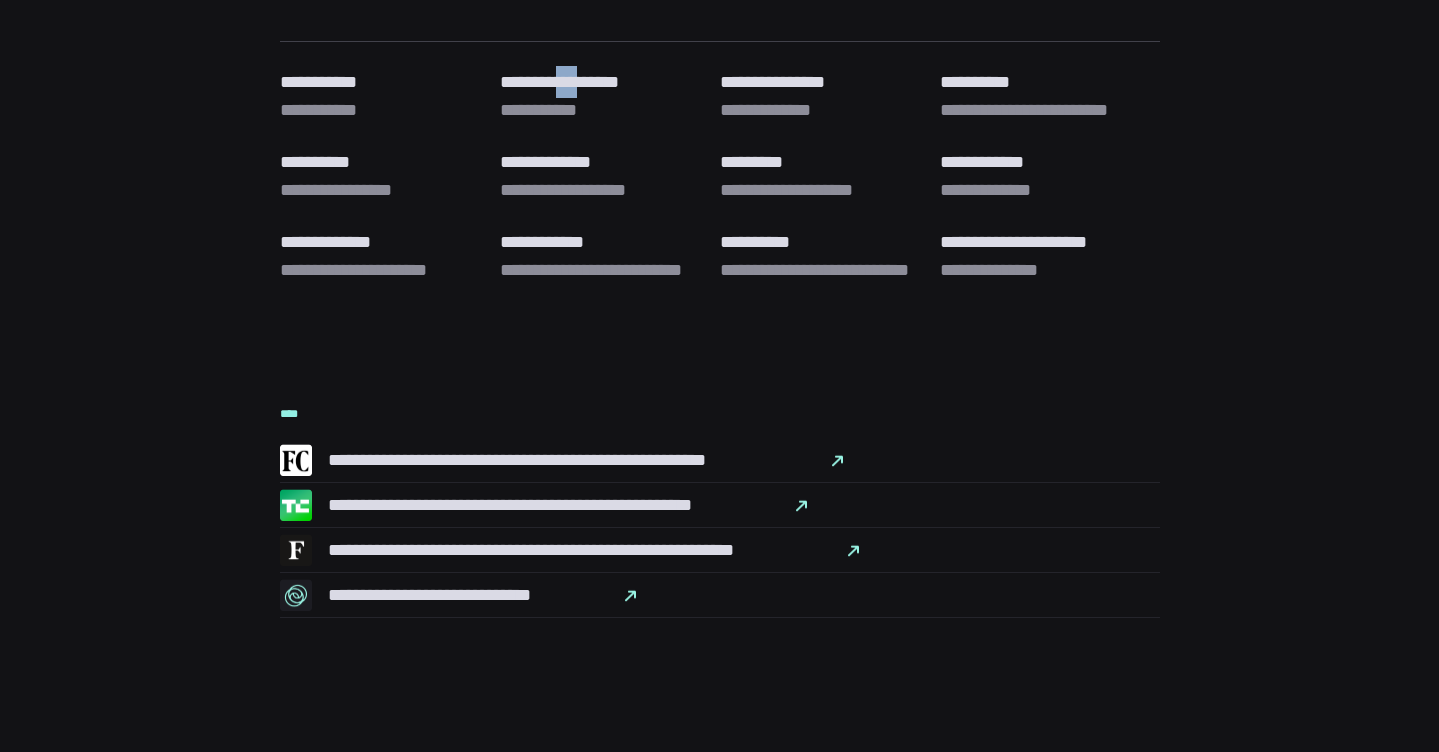 click on "**********" at bounding box center [602, 82] 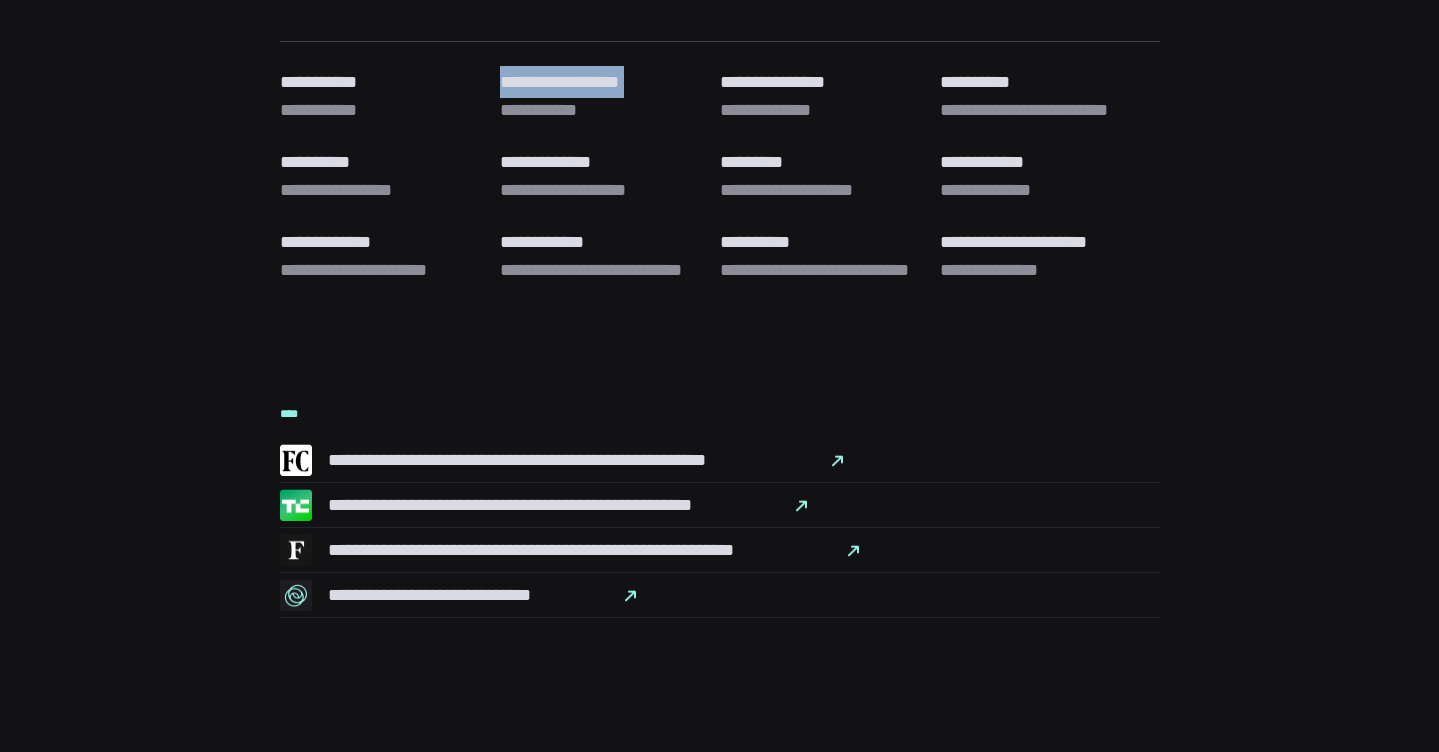 click on "**********" at bounding box center (602, 82) 